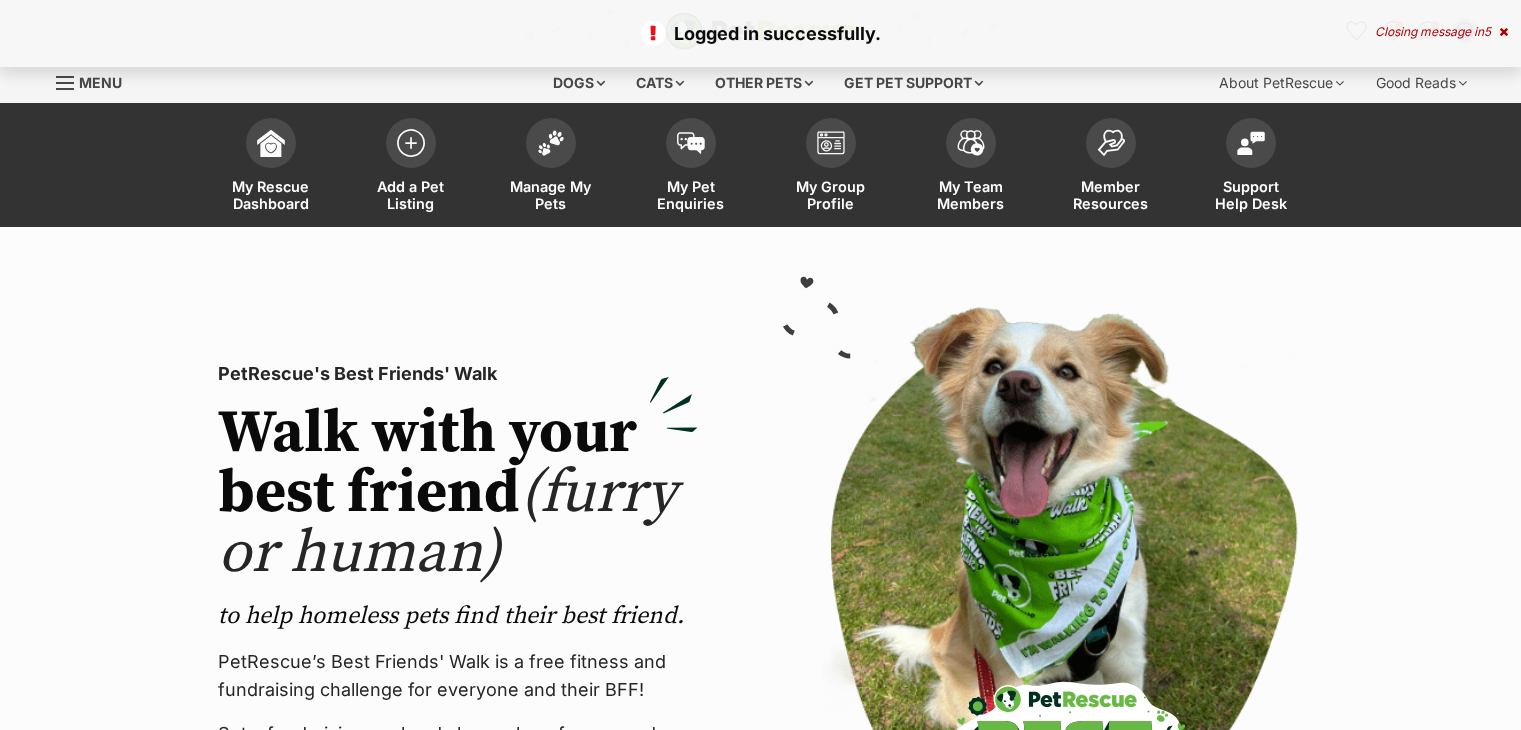scroll, scrollTop: 0, scrollLeft: 0, axis: both 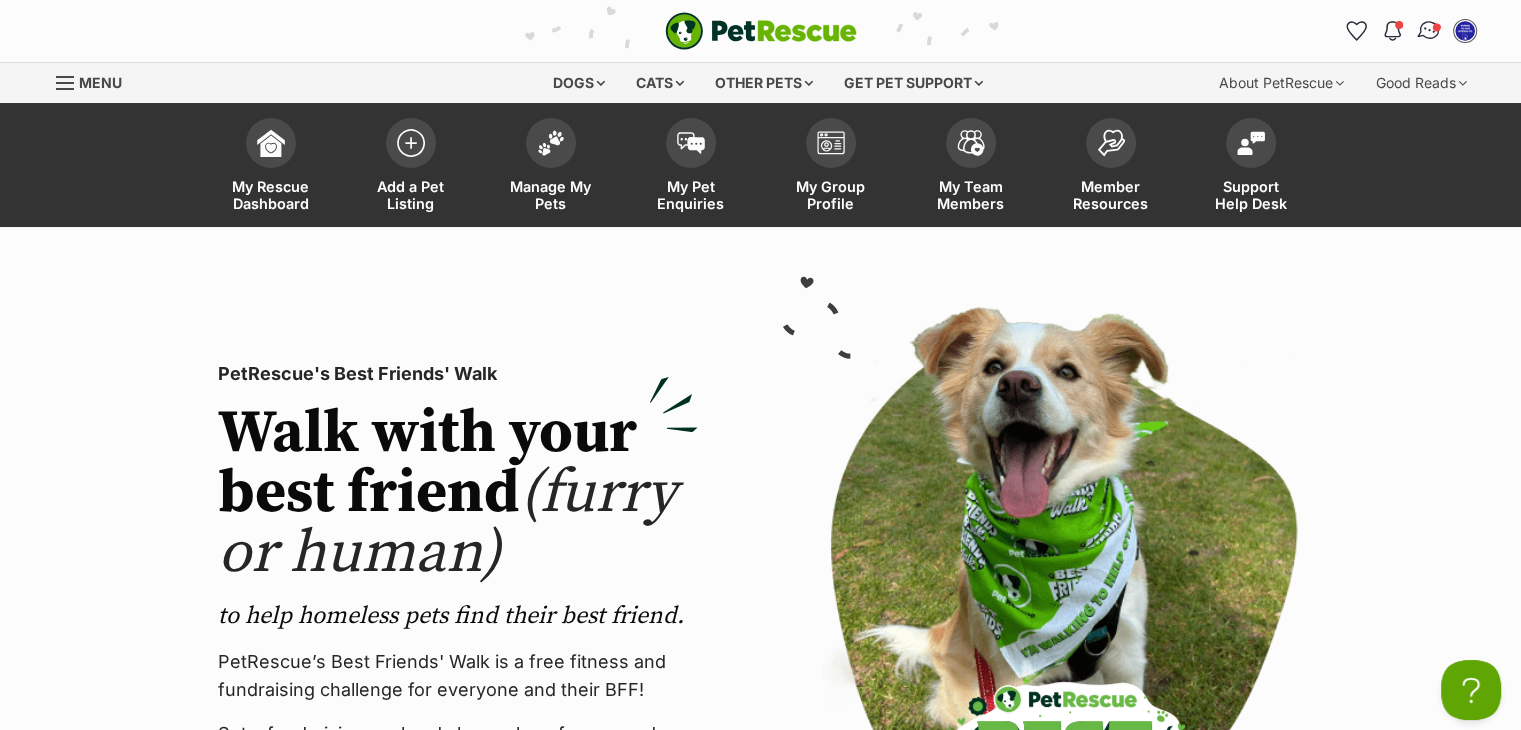 click at bounding box center [1428, 31] 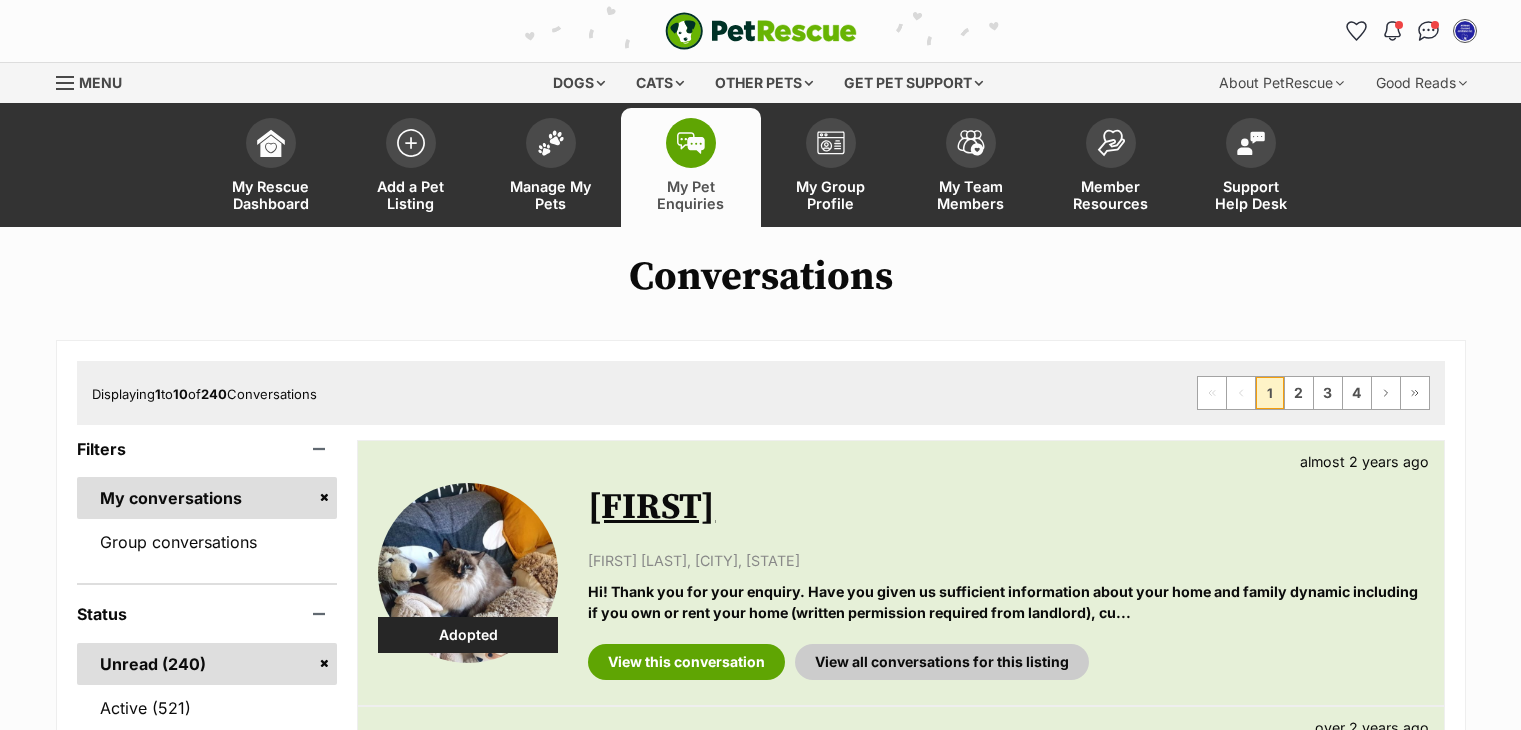 scroll, scrollTop: 0, scrollLeft: 0, axis: both 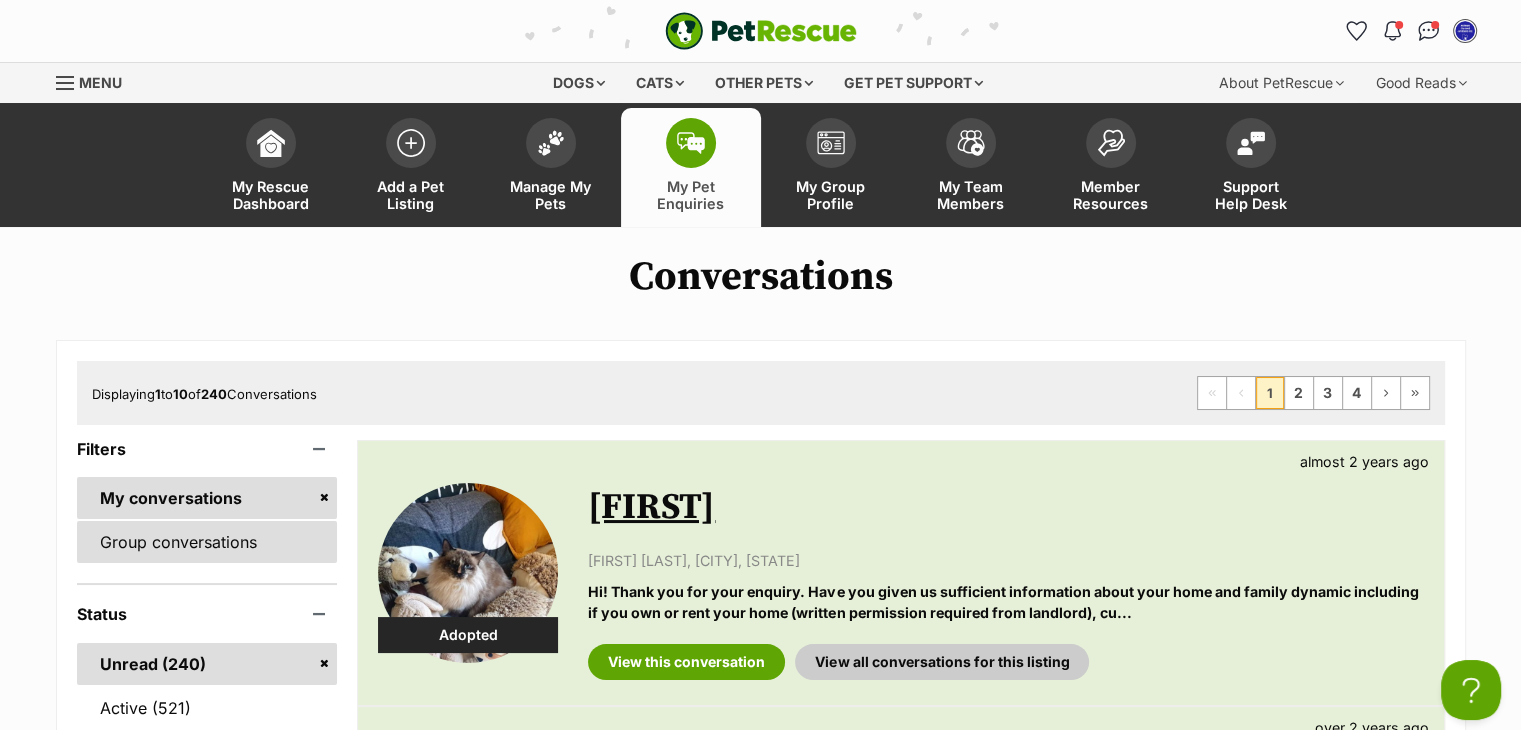 click on "Group conversations" at bounding box center [207, 542] 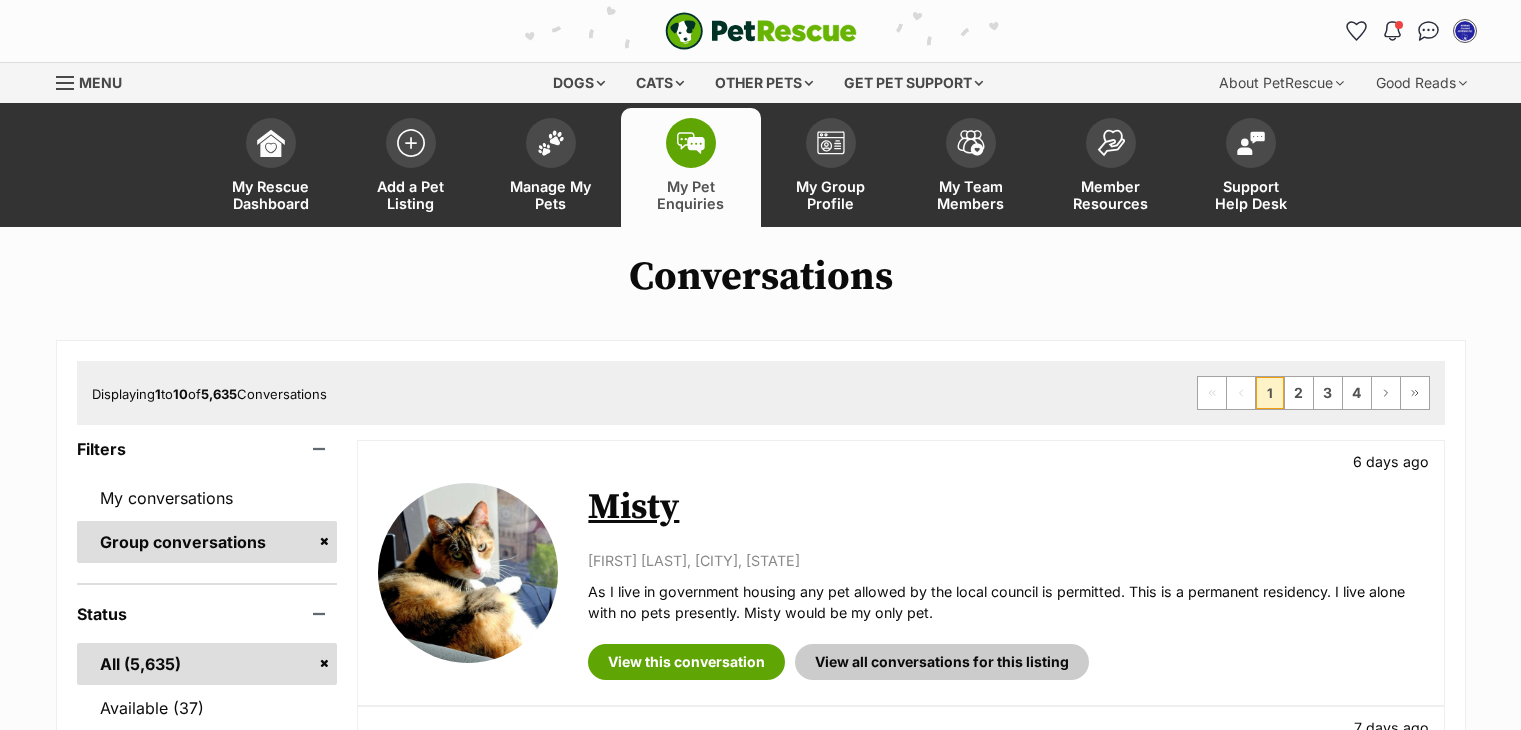 scroll, scrollTop: 0, scrollLeft: 0, axis: both 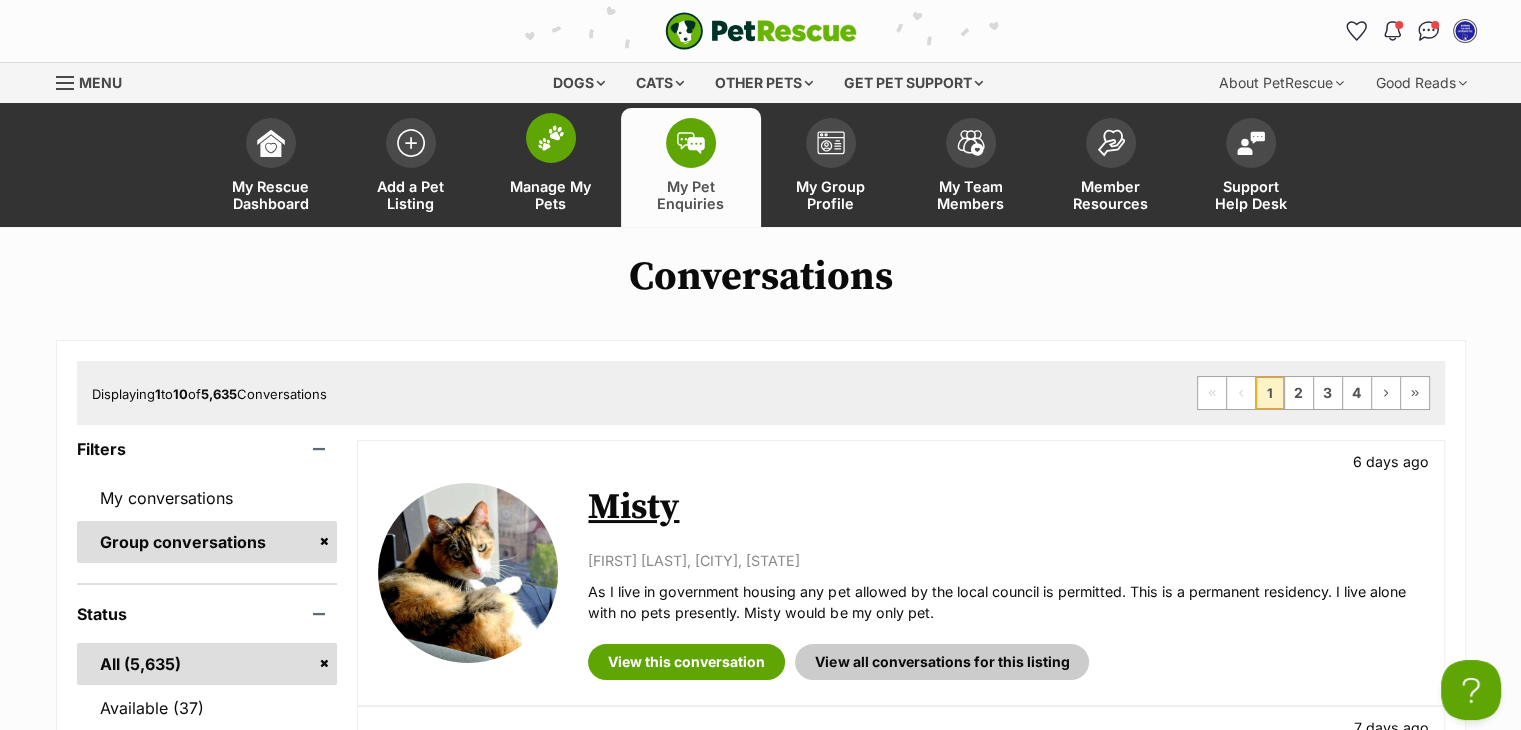 click at bounding box center (551, 138) 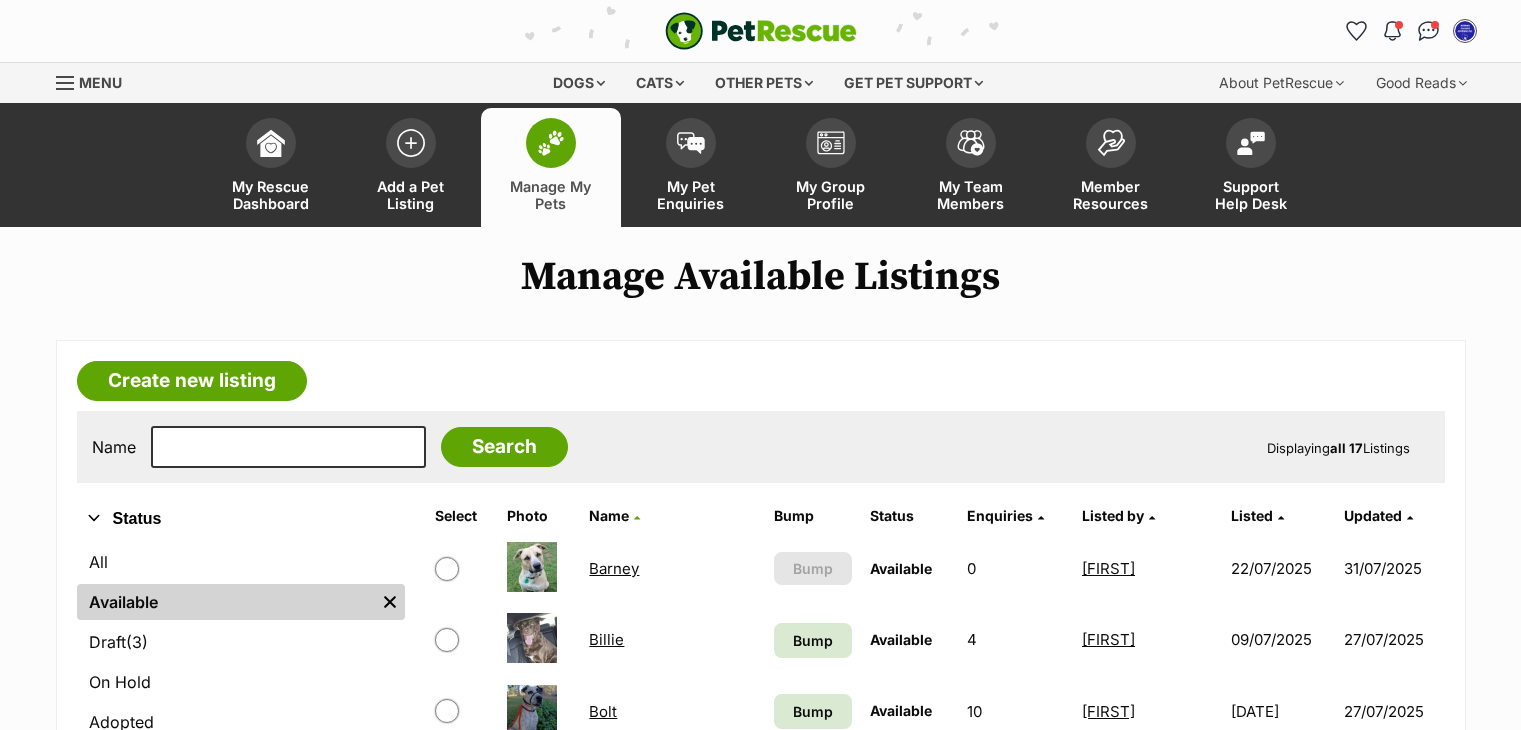 scroll, scrollTop: 0, scrollLeft: 0, axis: both 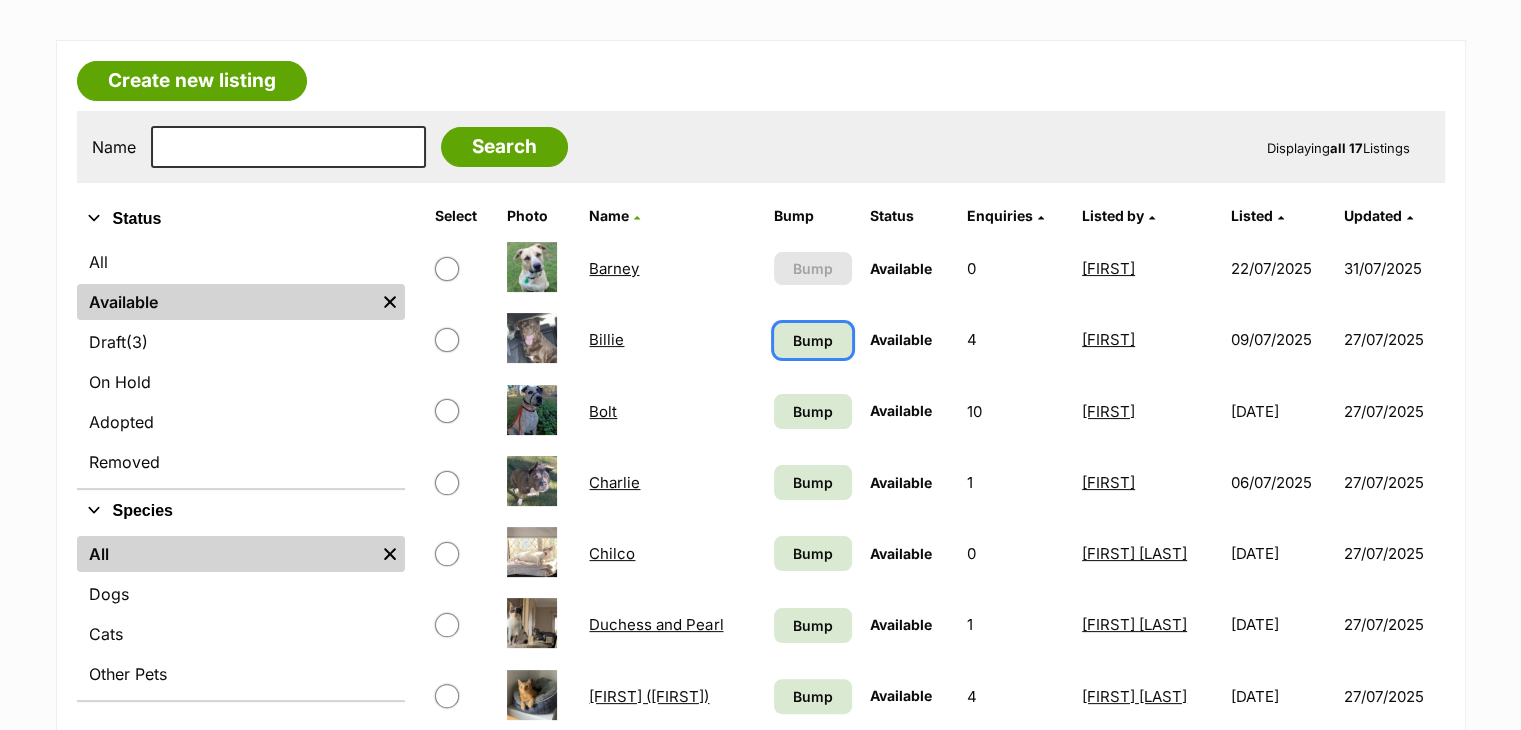 click on "Bump" at bounding box center (813, 340) 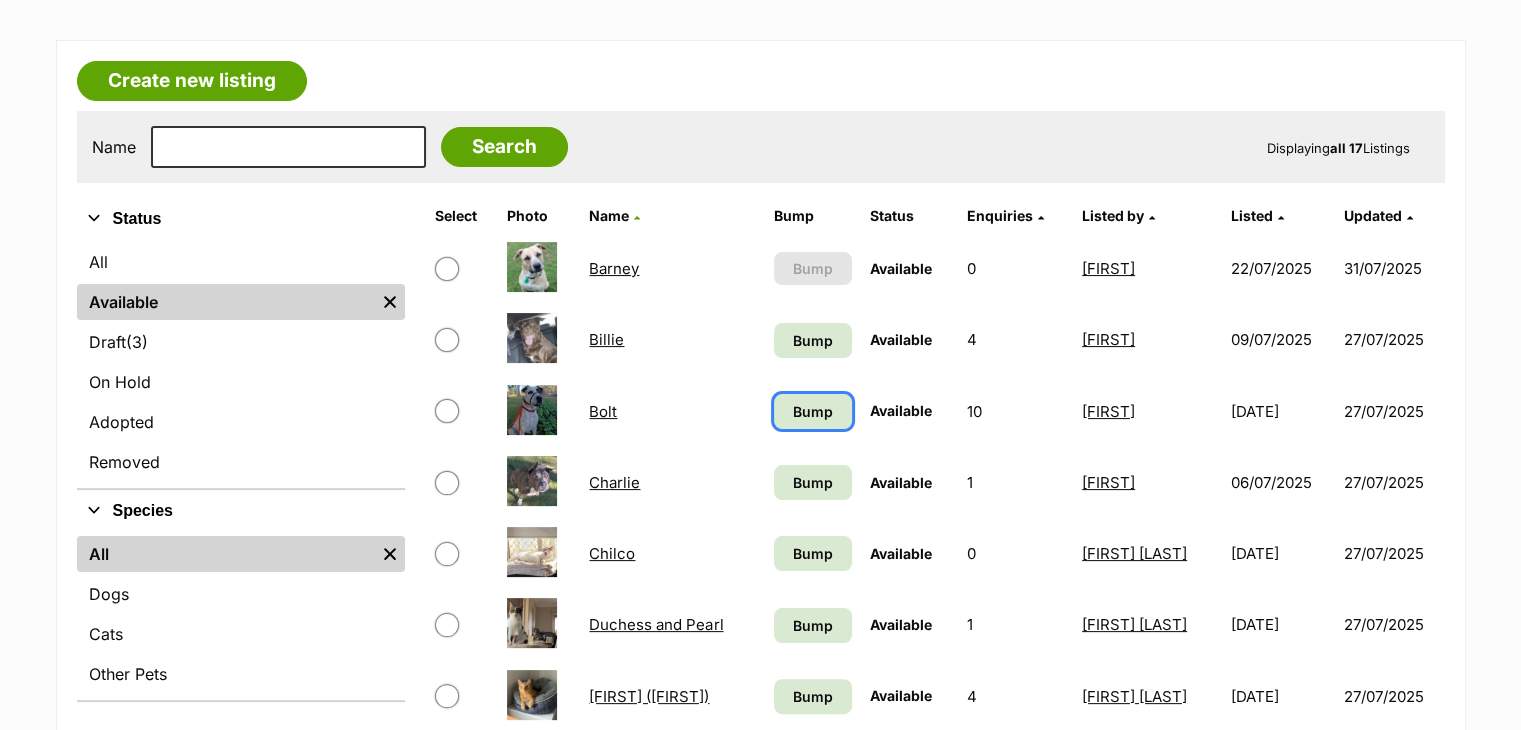 click on "Bump" at bounding box center [813, 411] 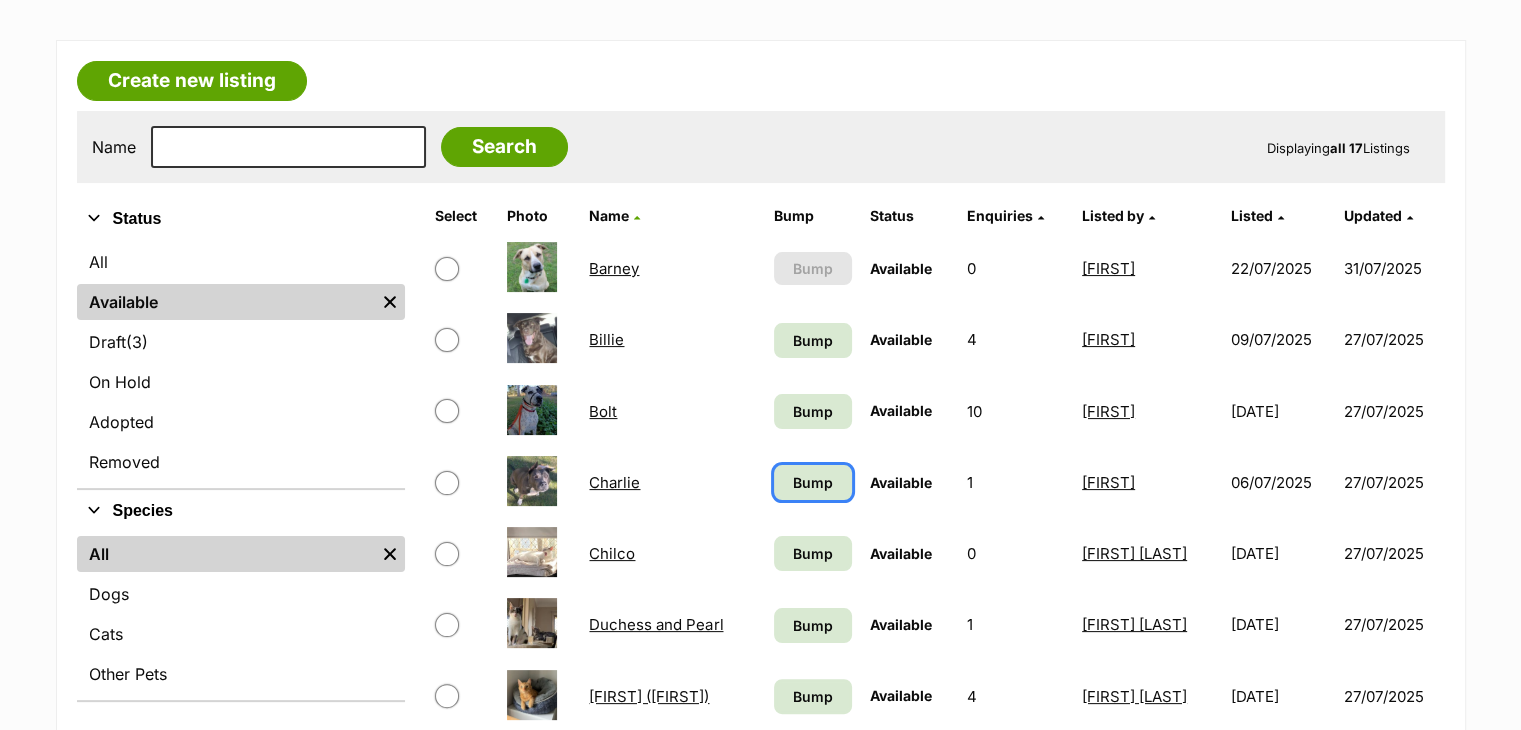 drag, startPoint x: 808, startPoint y: 478, endPoint x: 808, endPoint y: 490, distance: 12 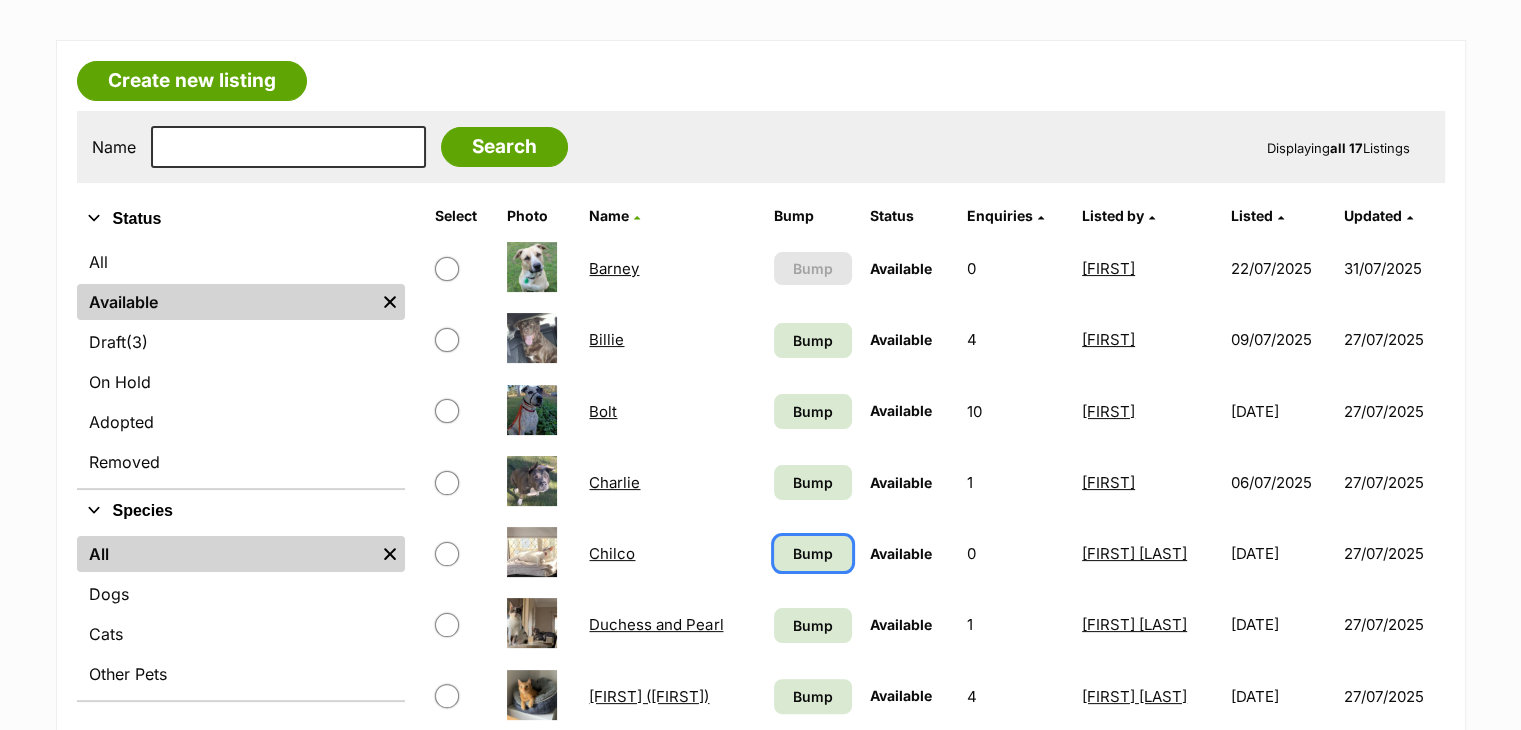 click on "Bump" at bounding box center (813, 553) 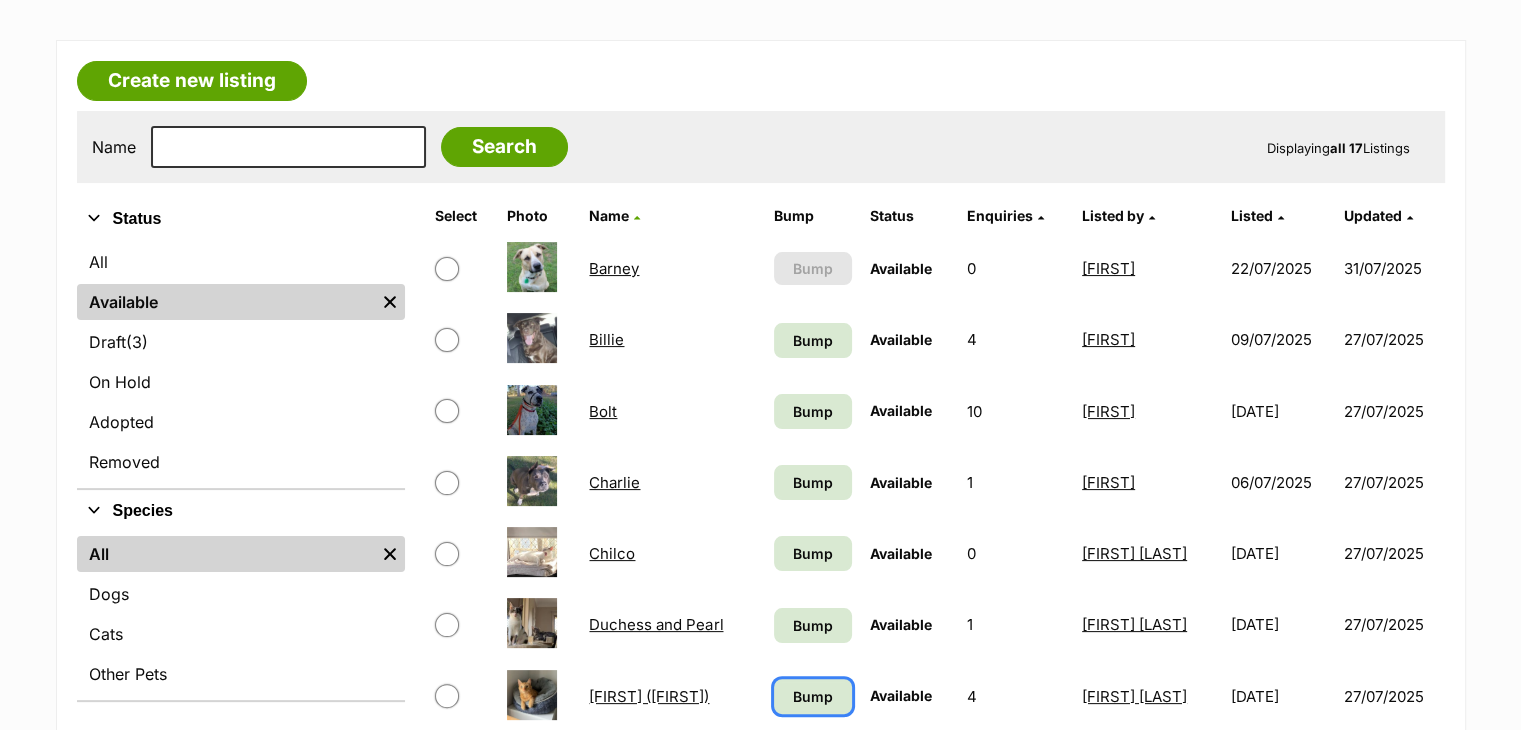 click on "Bump" at bounding box center (813, 696) 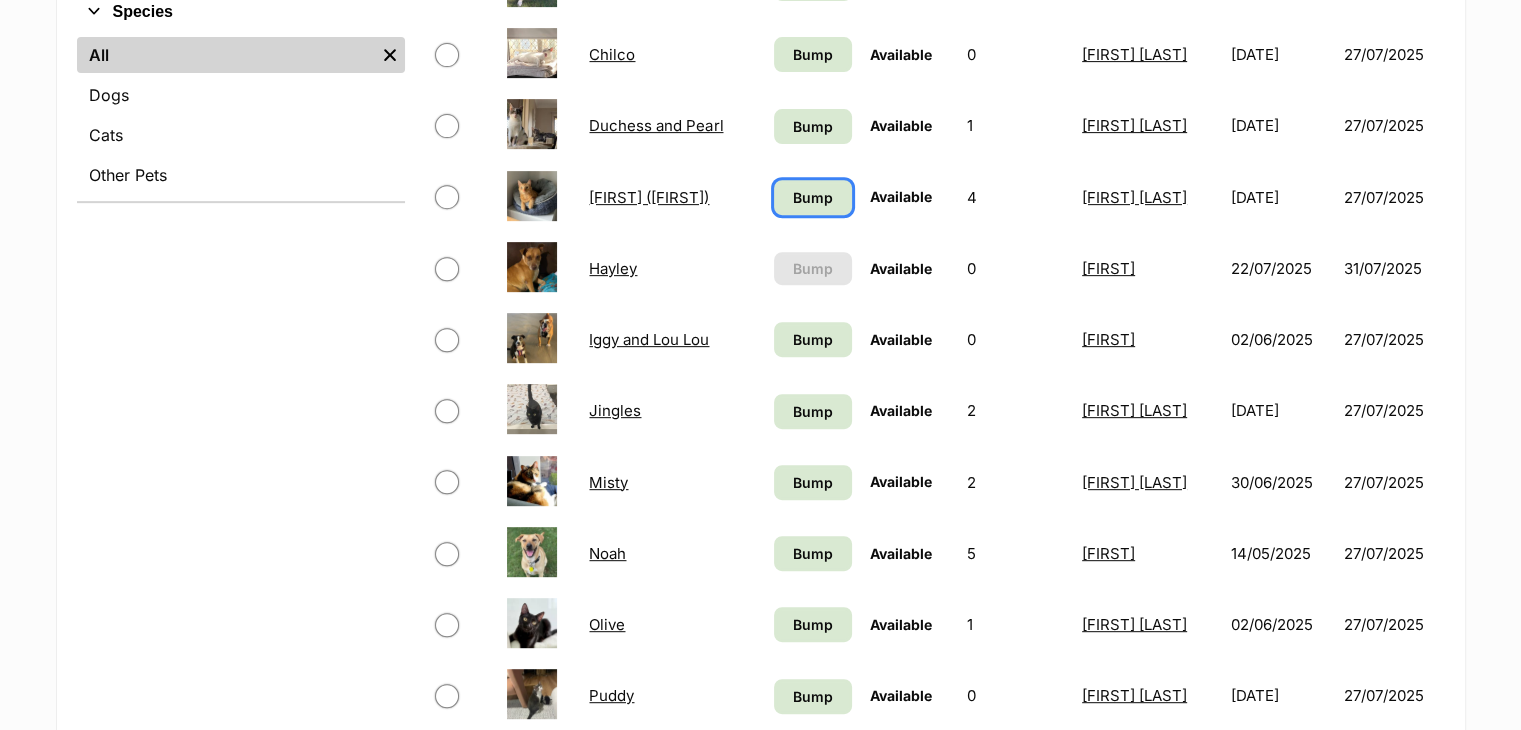 scroll, scrollTop: 800, scrollLeft: 0, axis: vertical 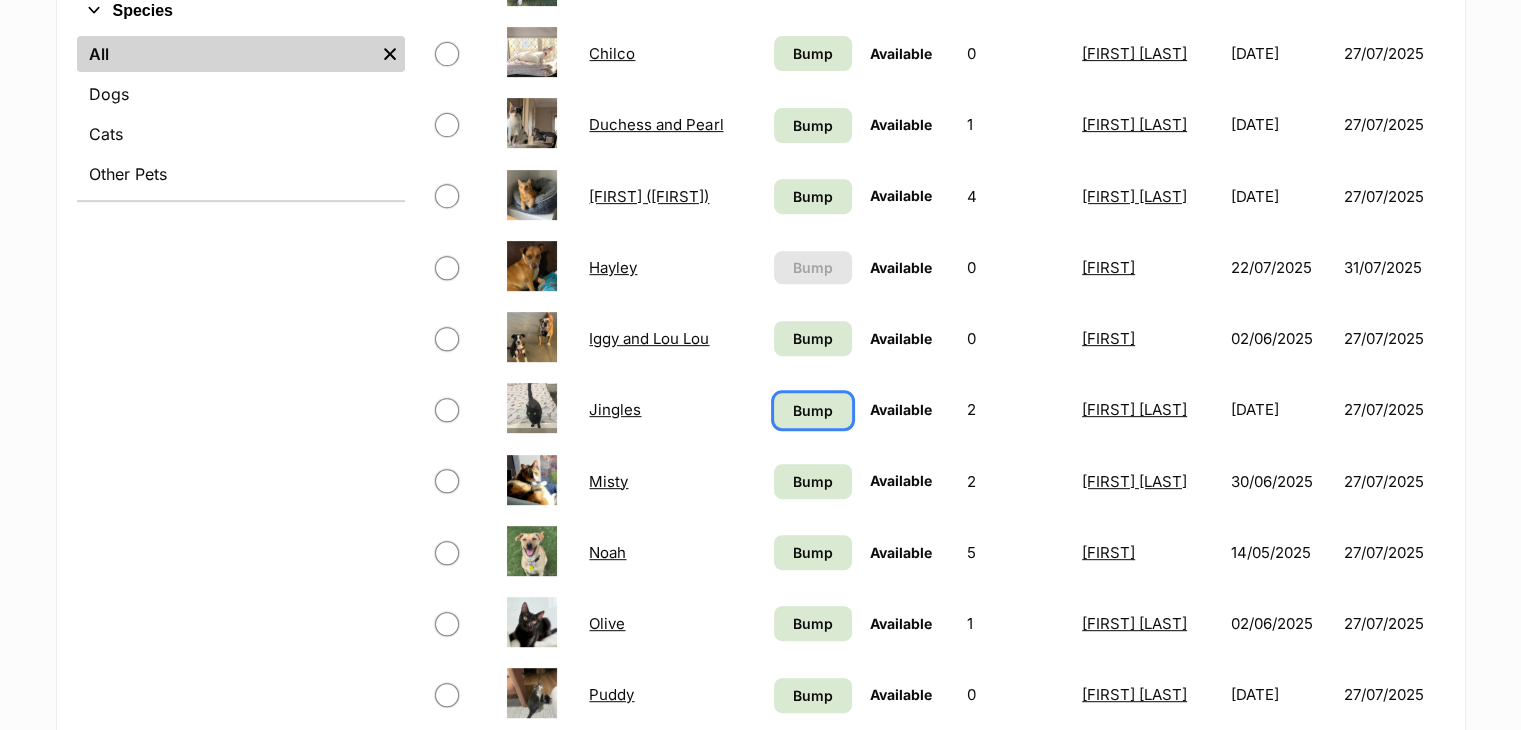 click on "Bump" at bounding box center (813, 410) 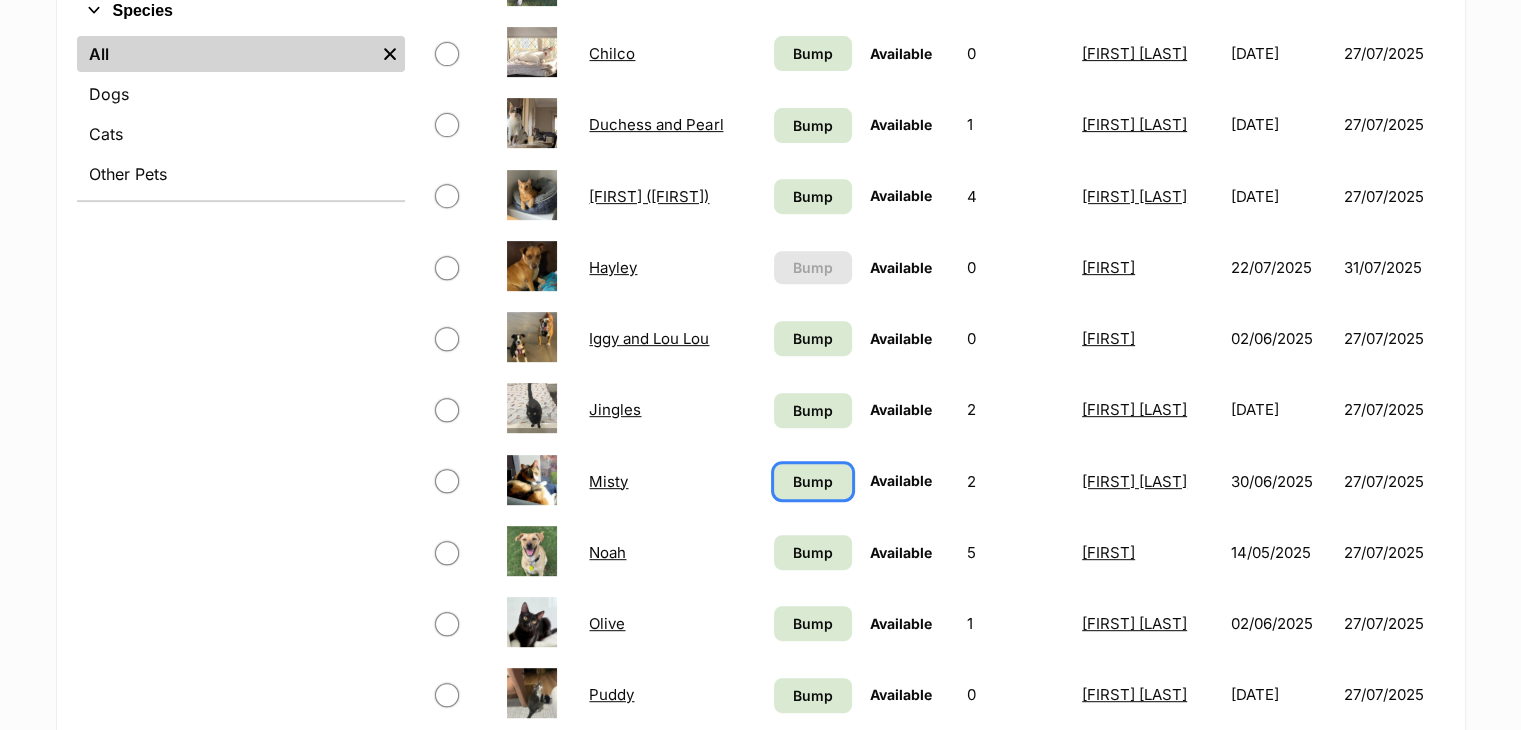 click on "Bump" at bounding box center [813, 481] 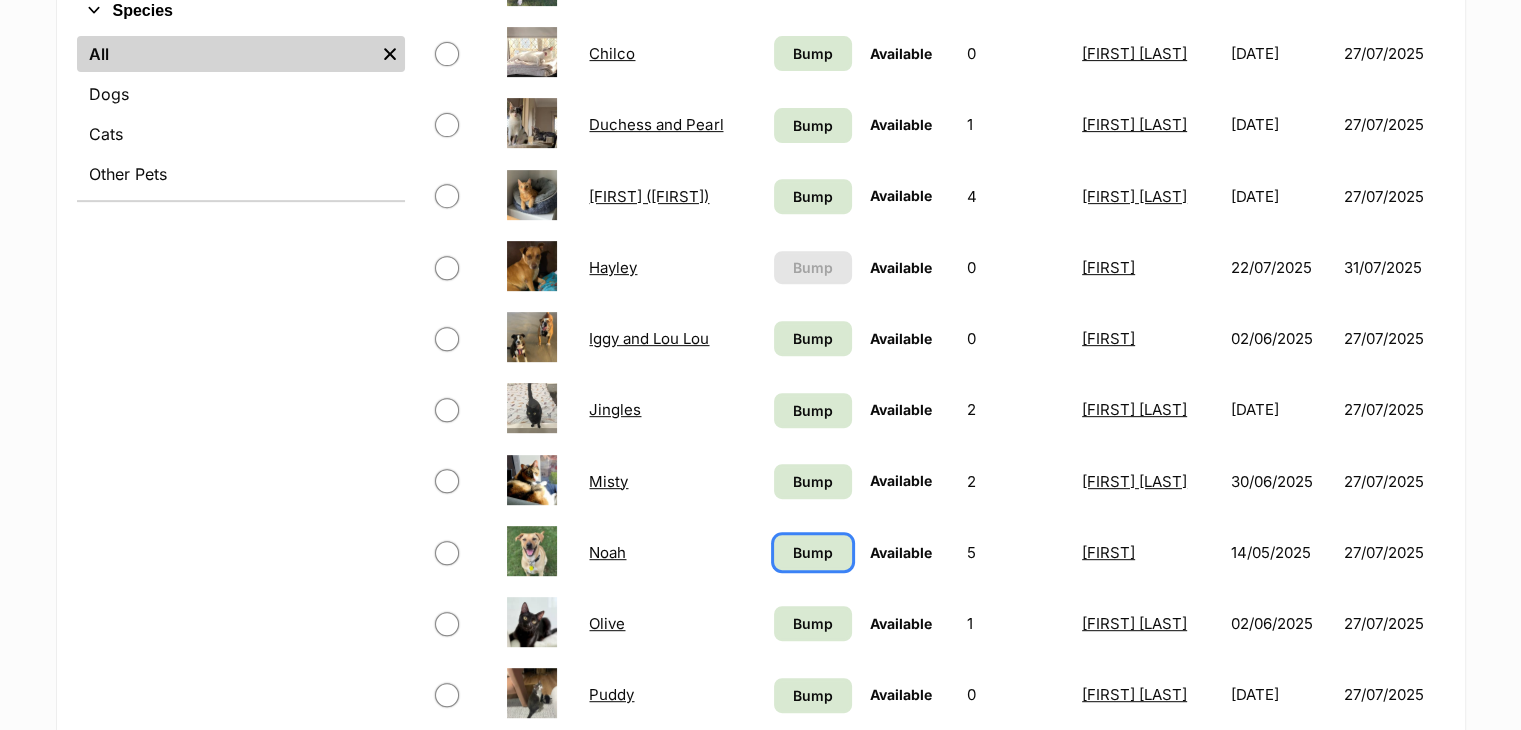 click on "Bump" at bounding box center (813, 552) 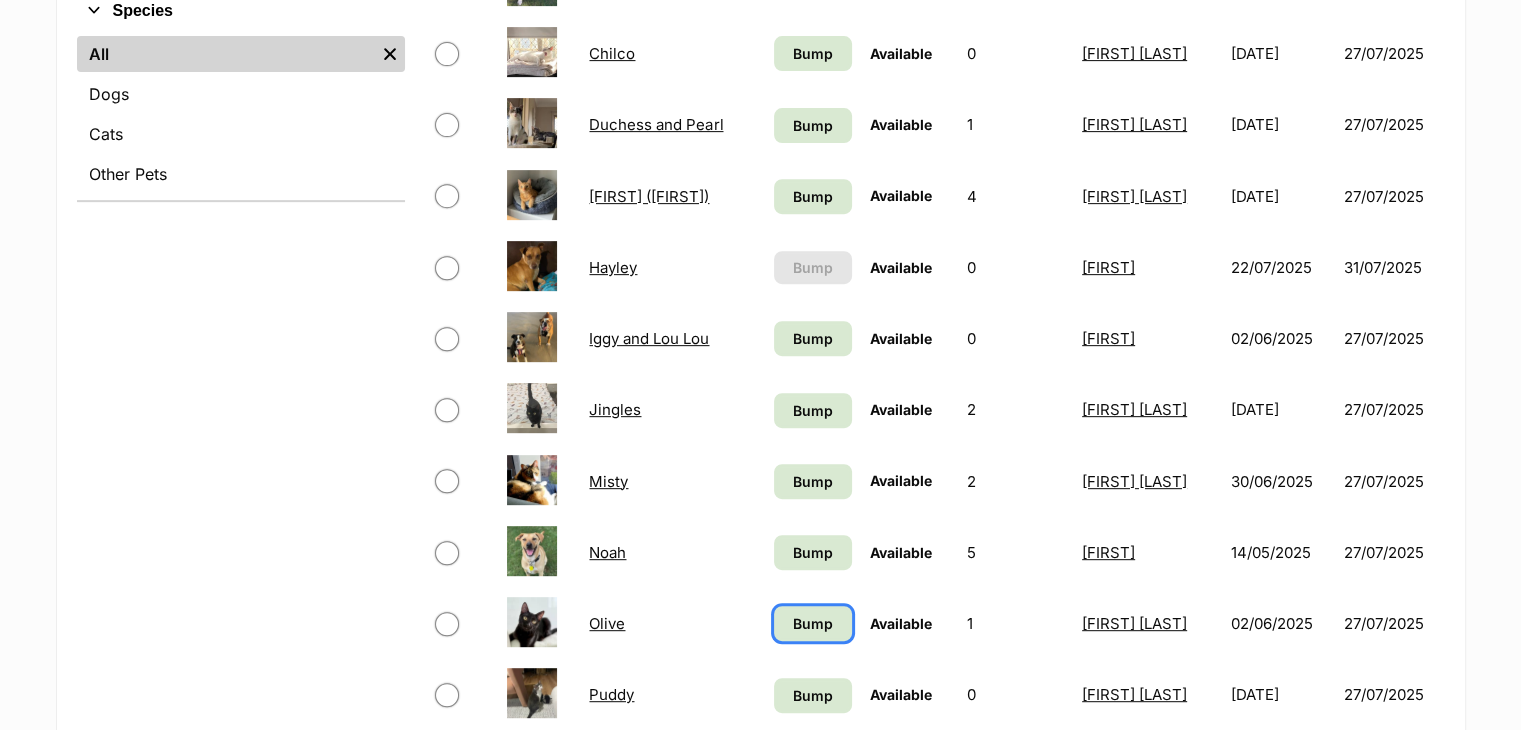 drag, startPoint x: 831, startPoint y: 621, endPoint x: 833, endPoint y: 649, distance: 28.071337 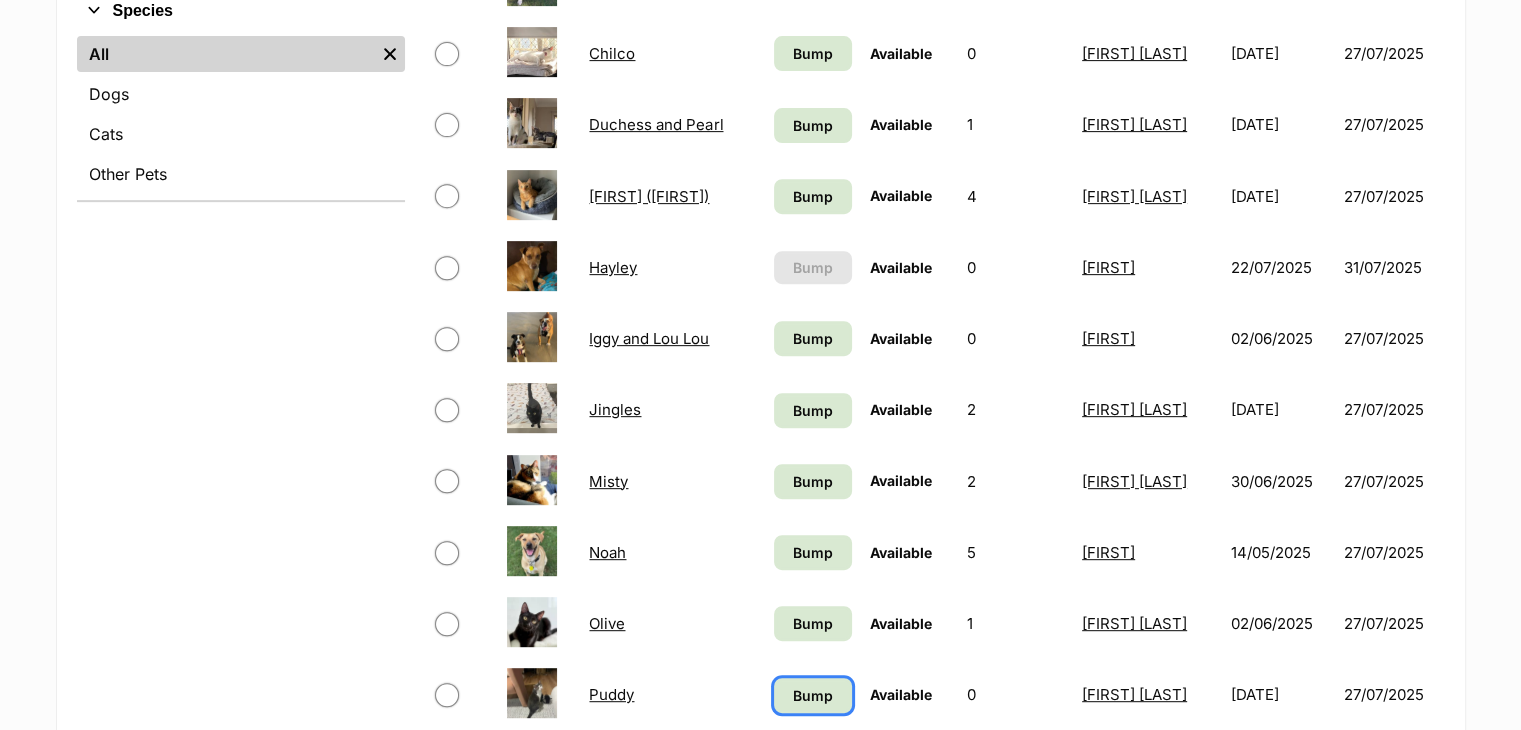 click on "Bump" at bounding box center (813, 695) 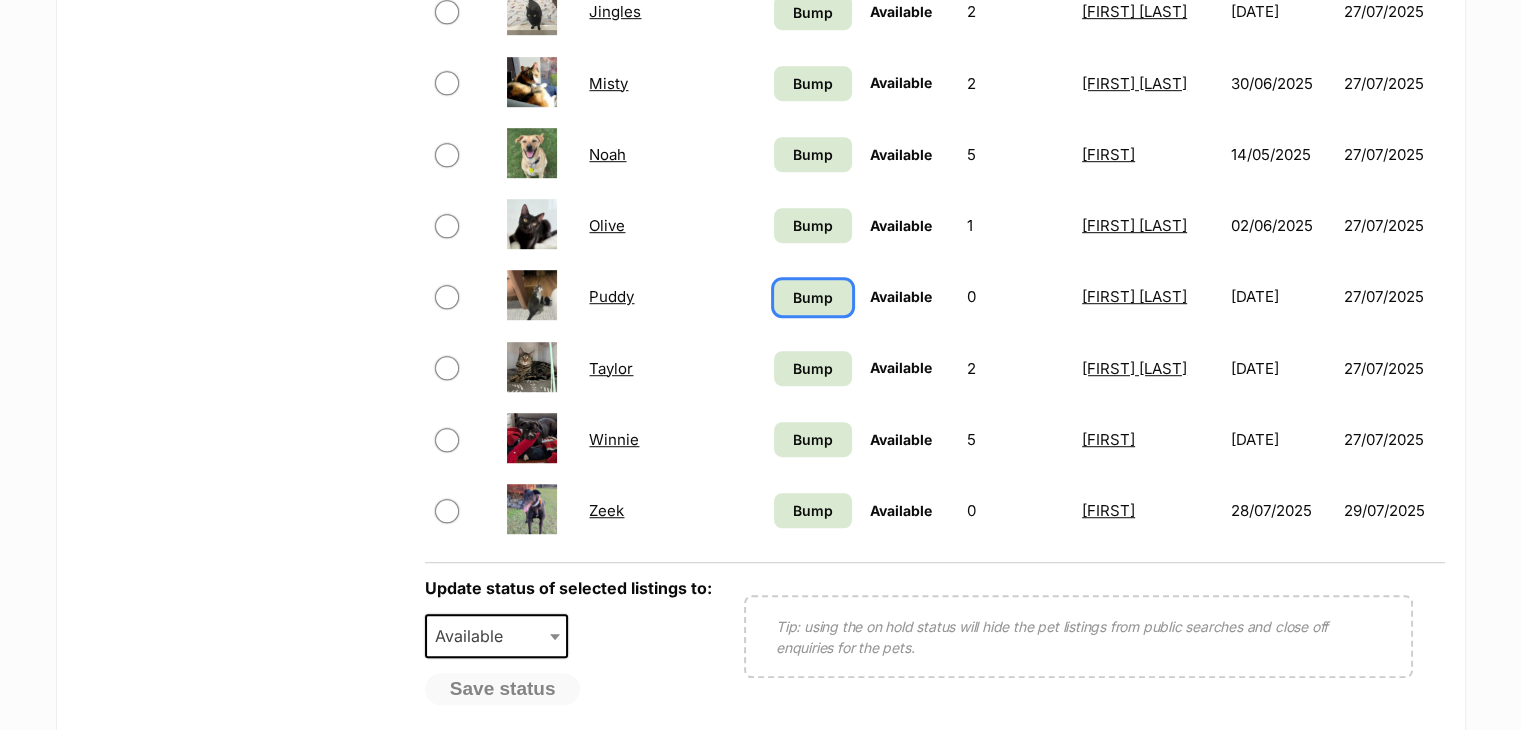 scroll, scrollTop: 1200, scrollLeft: 0, axis: vertical 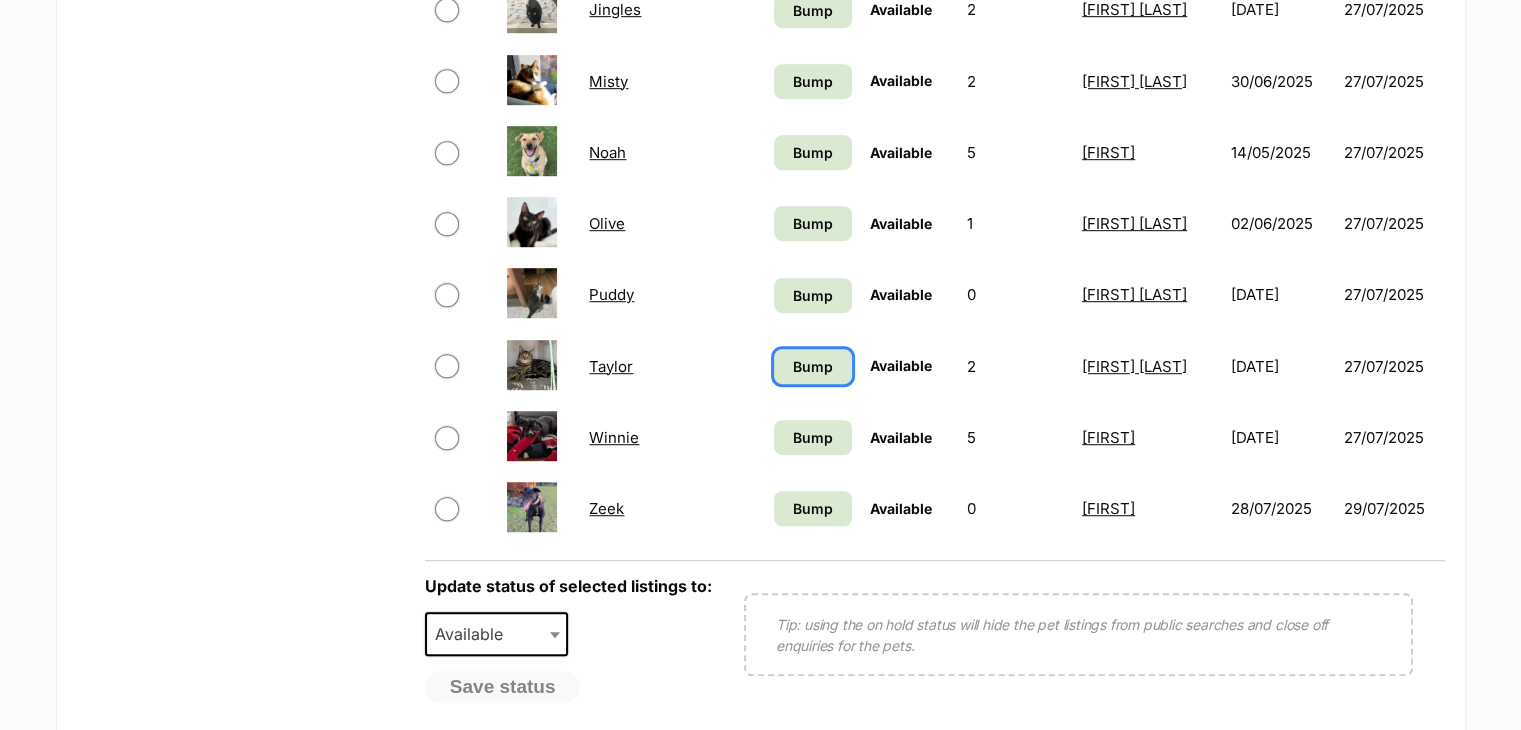click on "Bump" at bounding box center [813, 366] 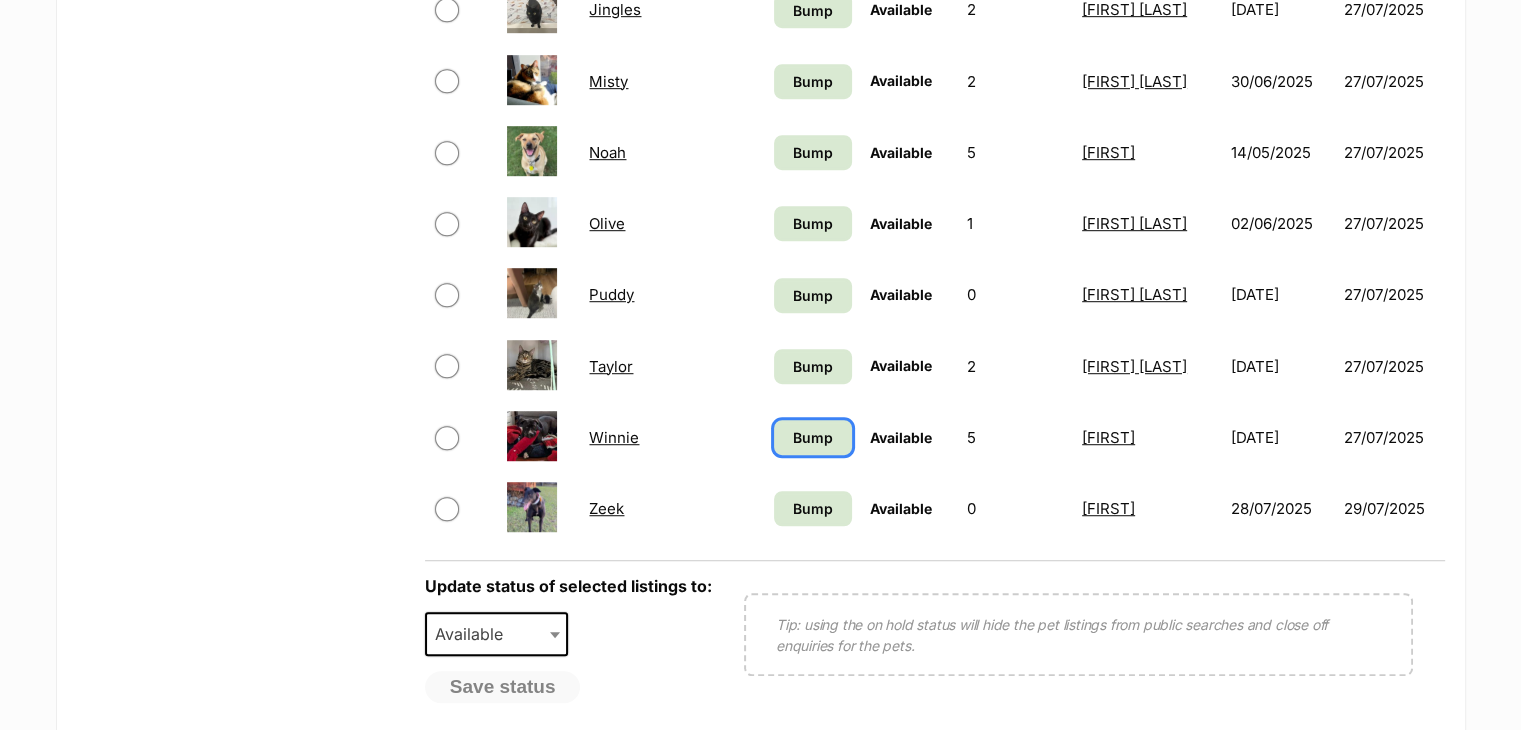 click on "Bump" at bounding box center (813, 437) 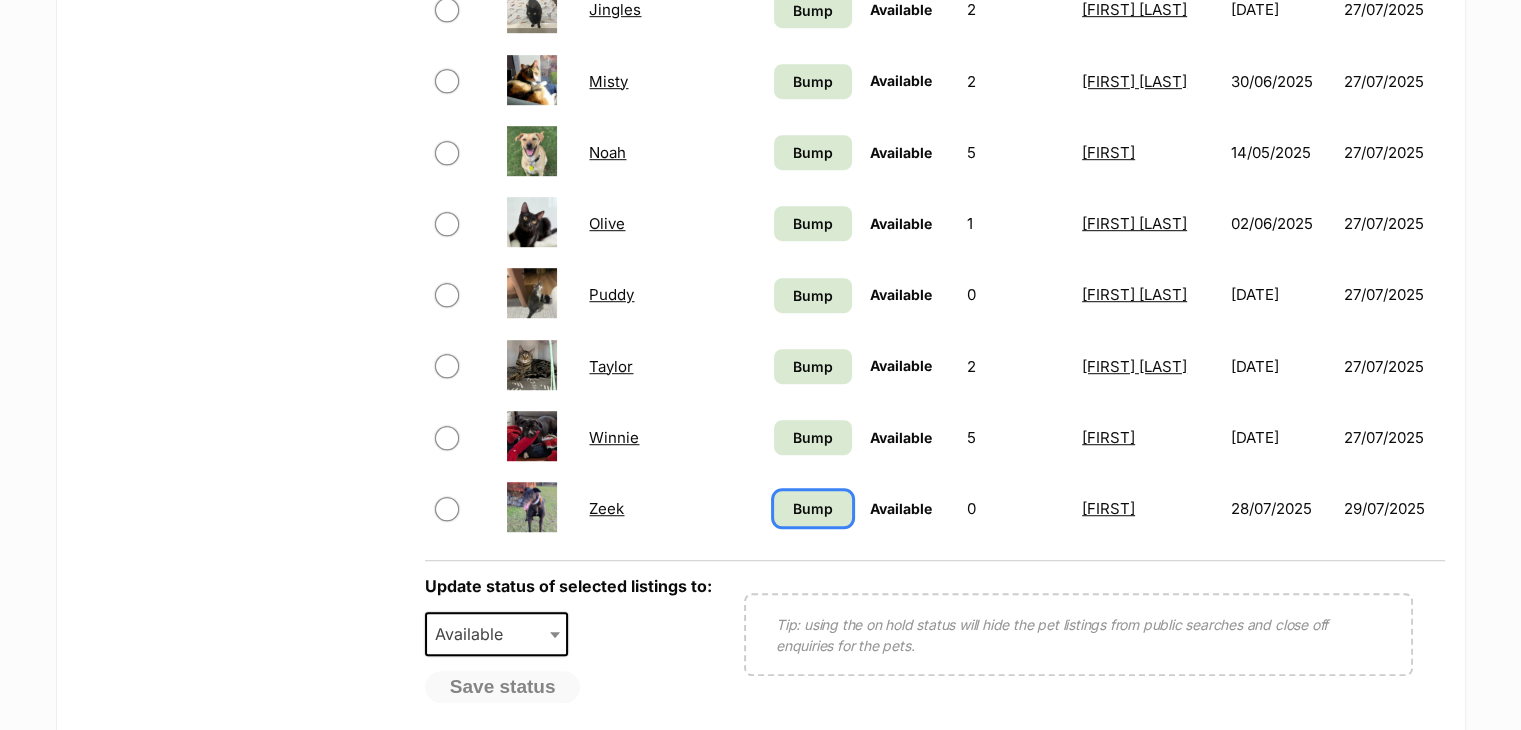 click on "Bump" at bounding box center [813, 508] 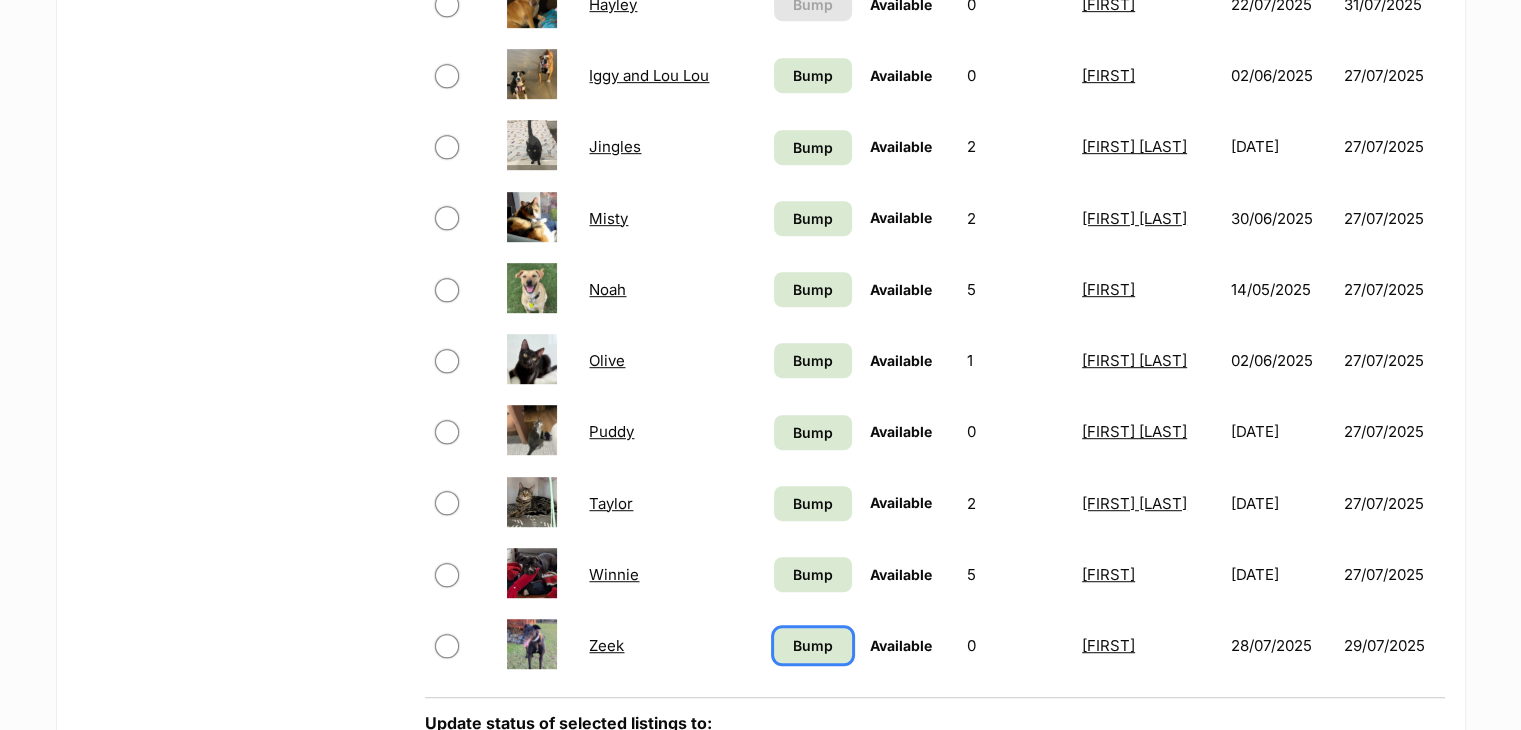 scroll, scrollTop: 800, scrollLeft: 0, axis: vertical 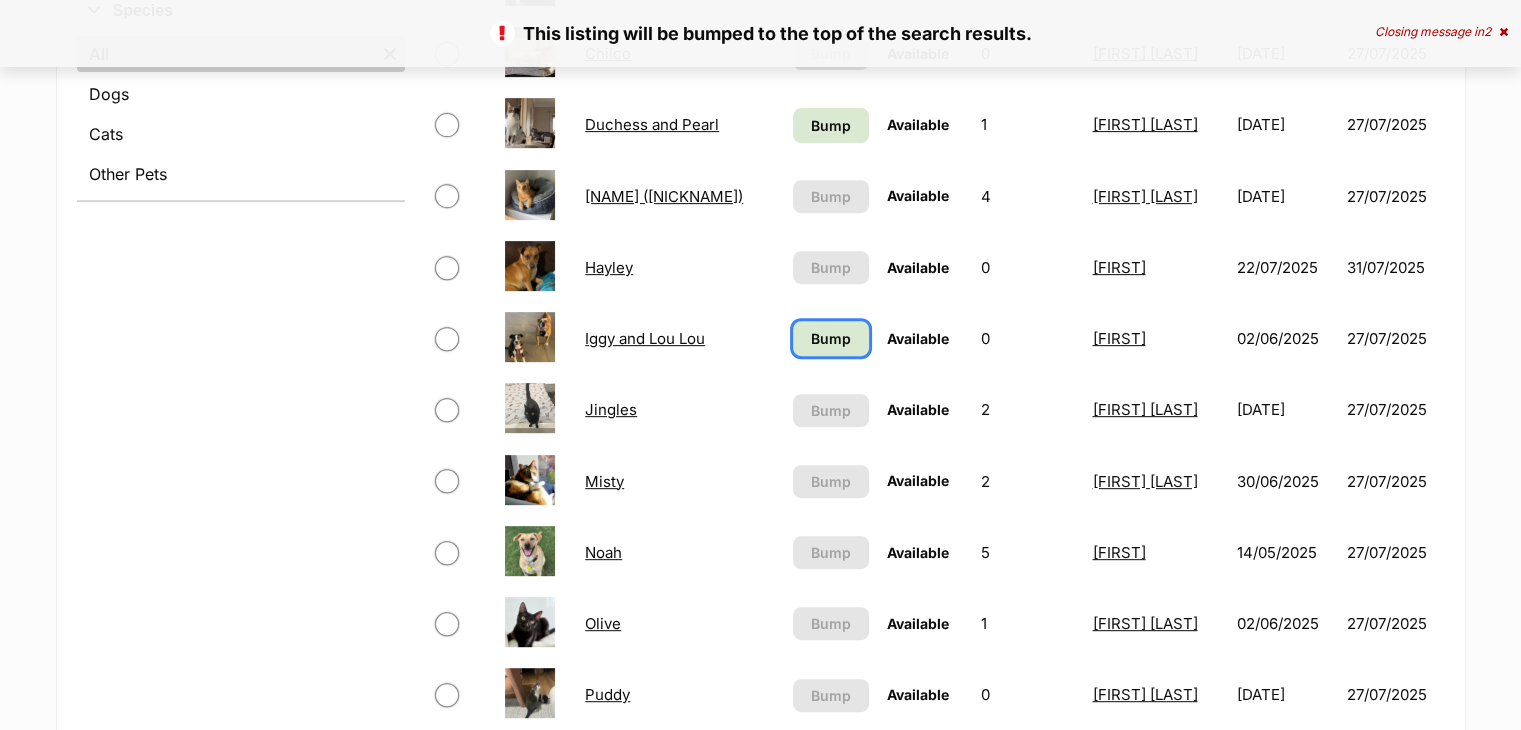 click on "Bump" at bounding box center (831, 338) 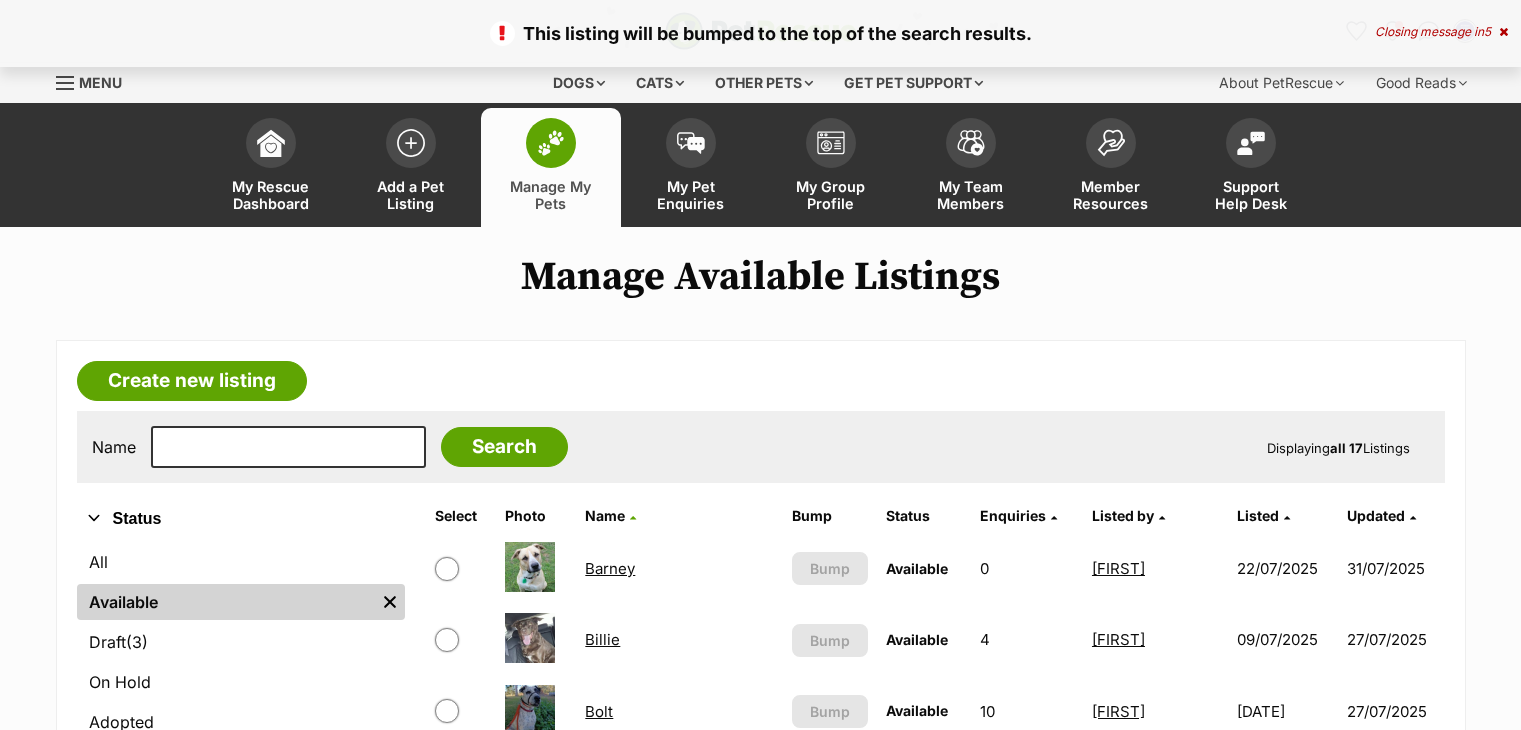 scroll, scrollTop: 0, scrollLeft: 0, axis: both 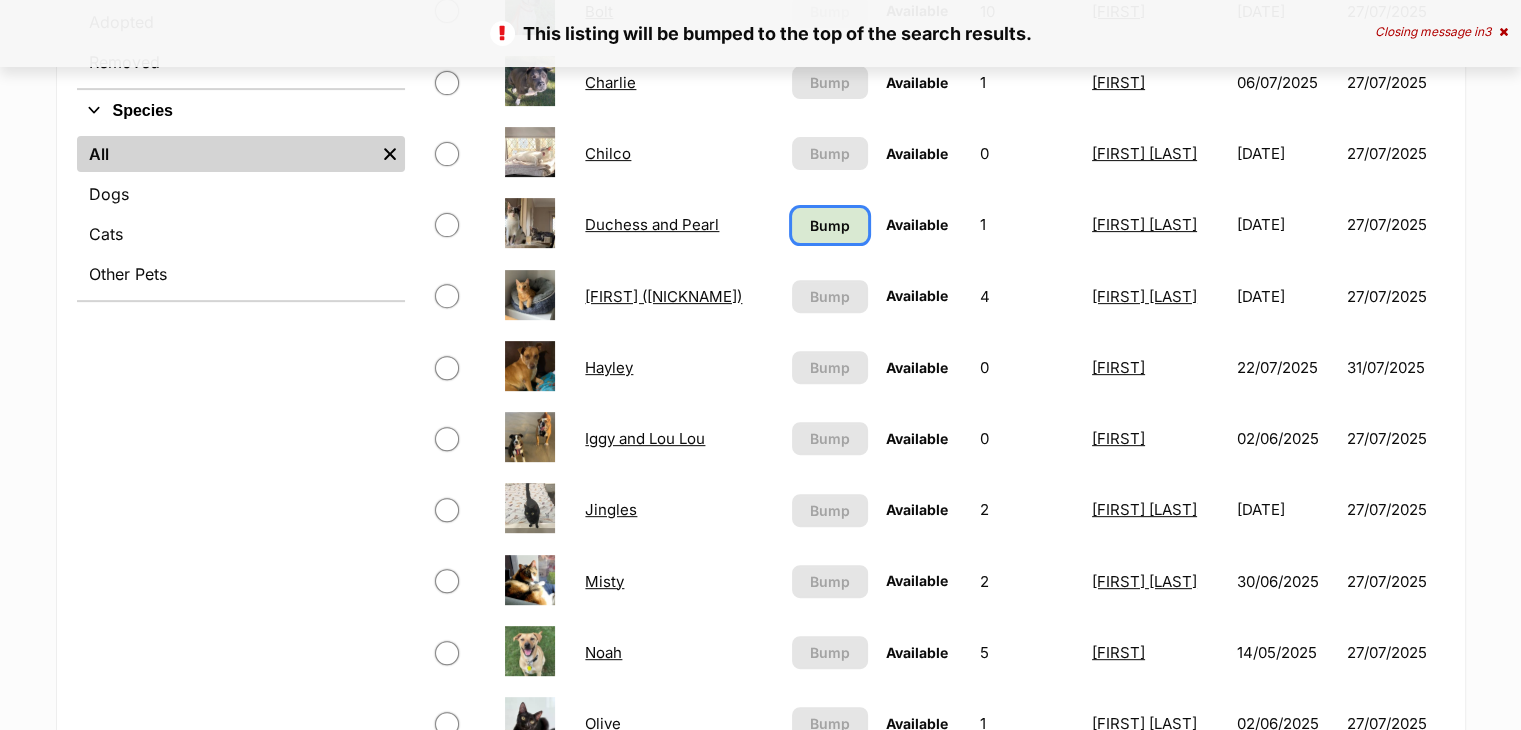 click on "Bump" at bounding box center [830, 225] 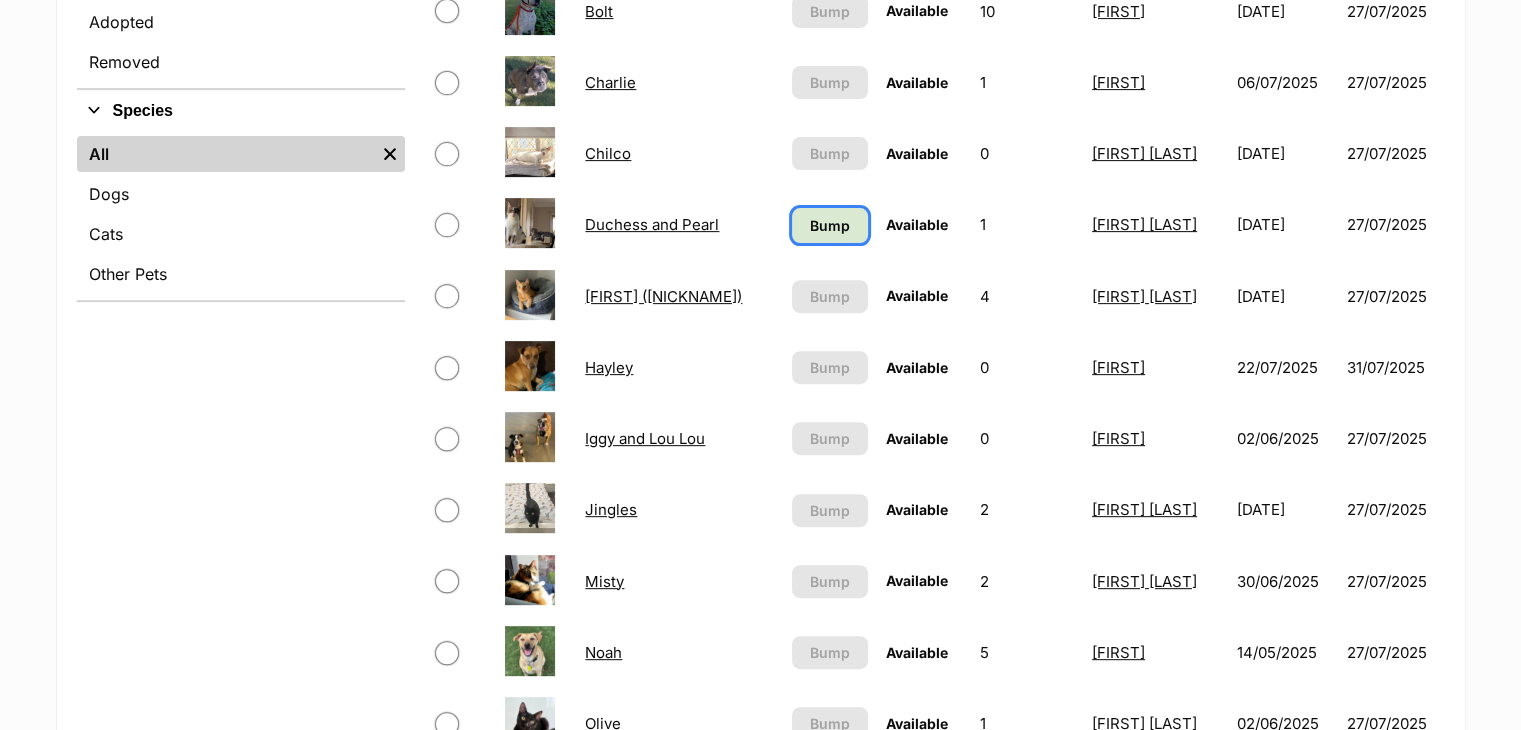 scroll, scrollTop: 100, scrollLeft: 0, axis: vertical 